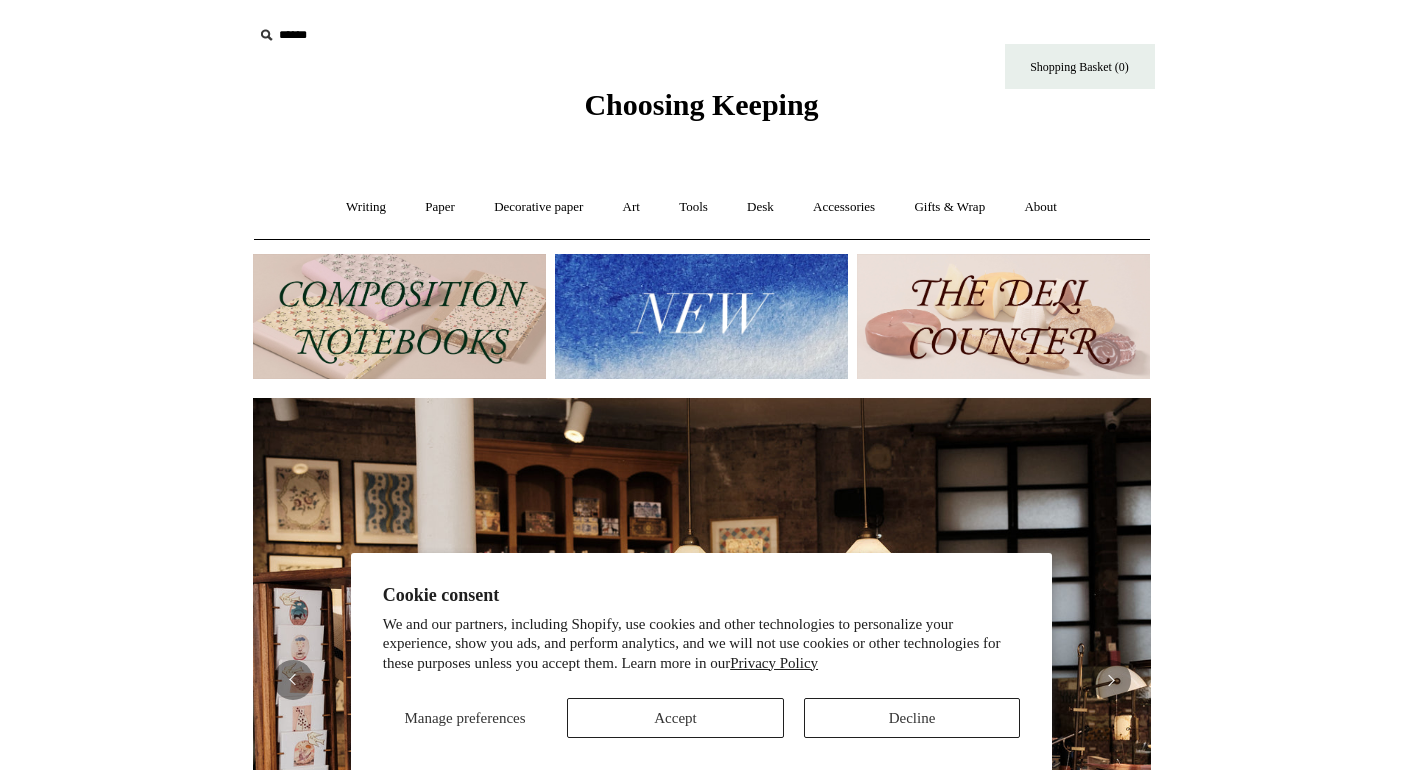 scroll, scrollTop: 0, scrollLeft: 0, axis: both 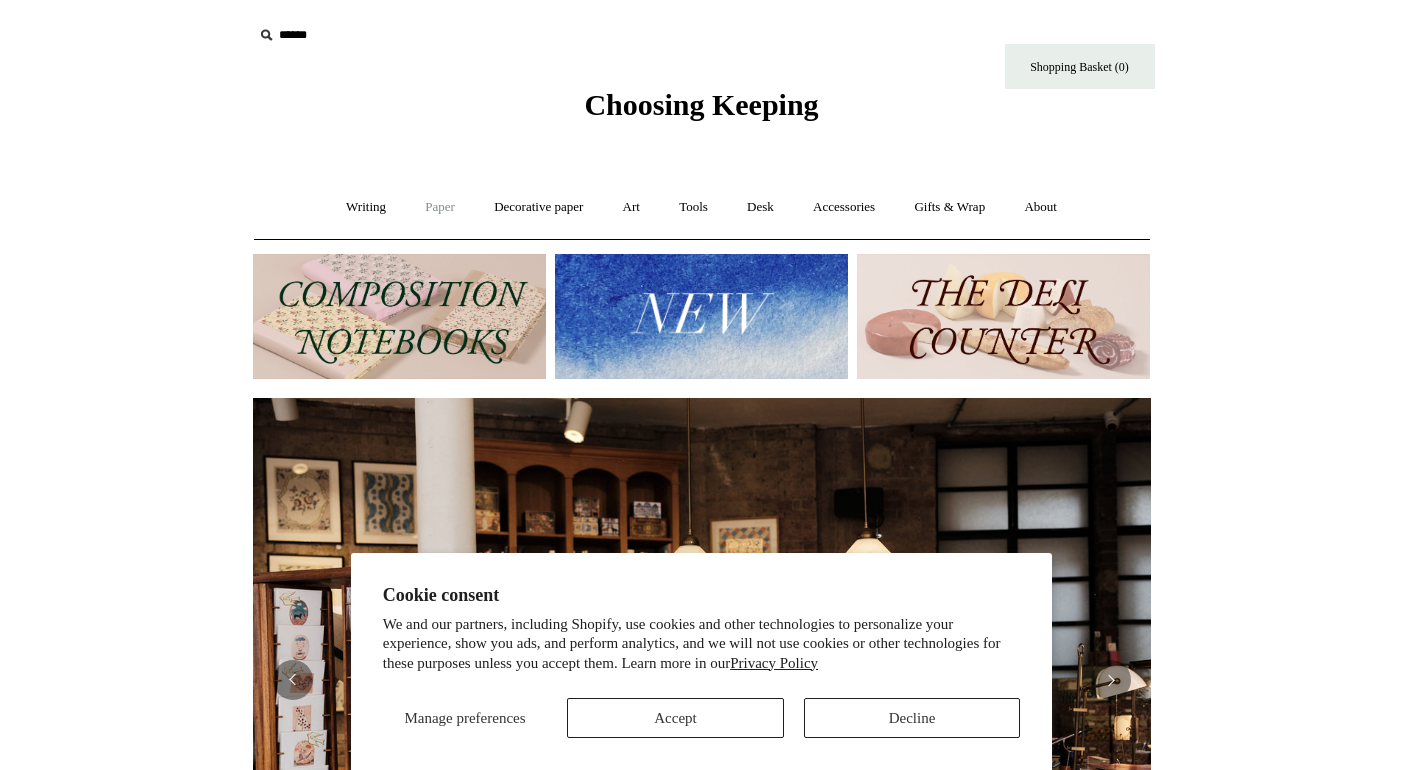 click on "Paper +" at bounding box center [440, 207] 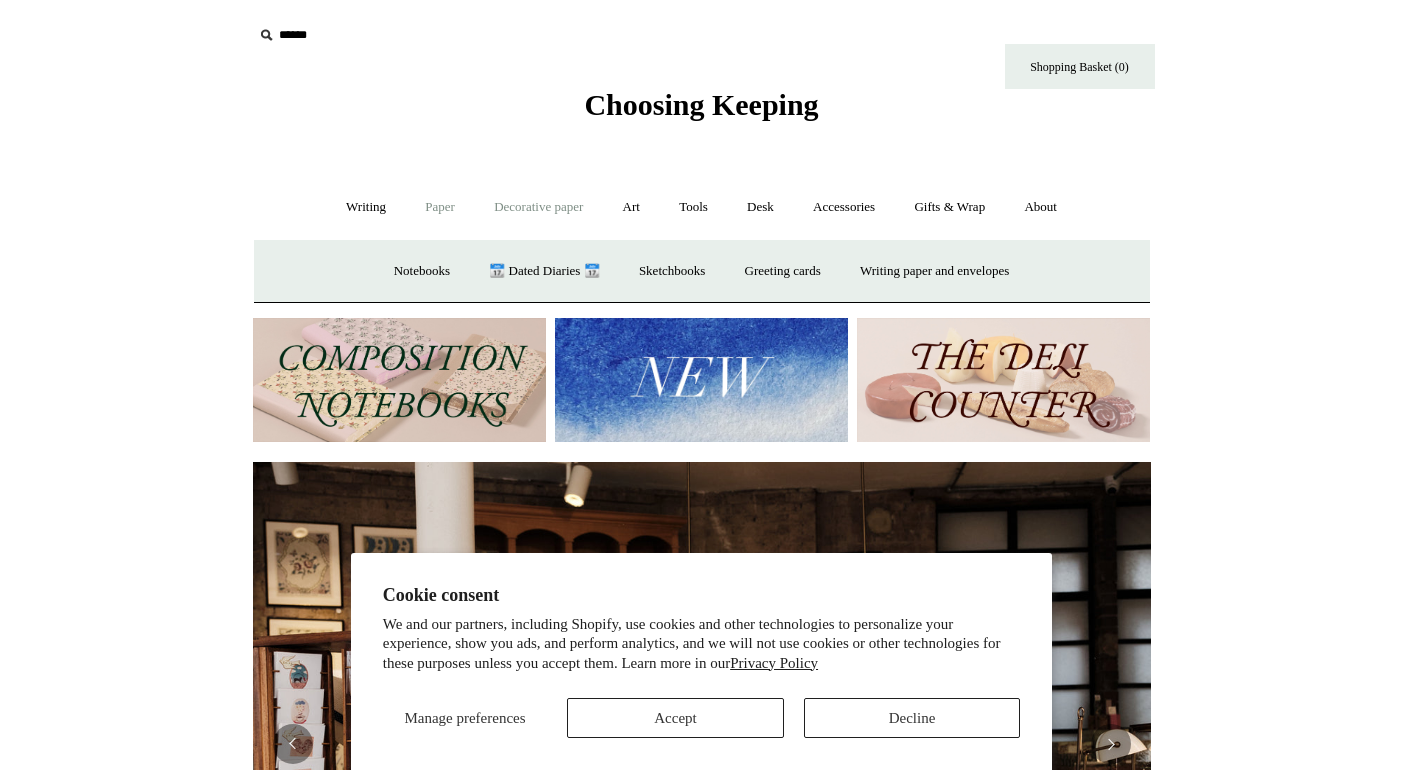 click on "Decorative paper +" at bounding box center (538, 207) 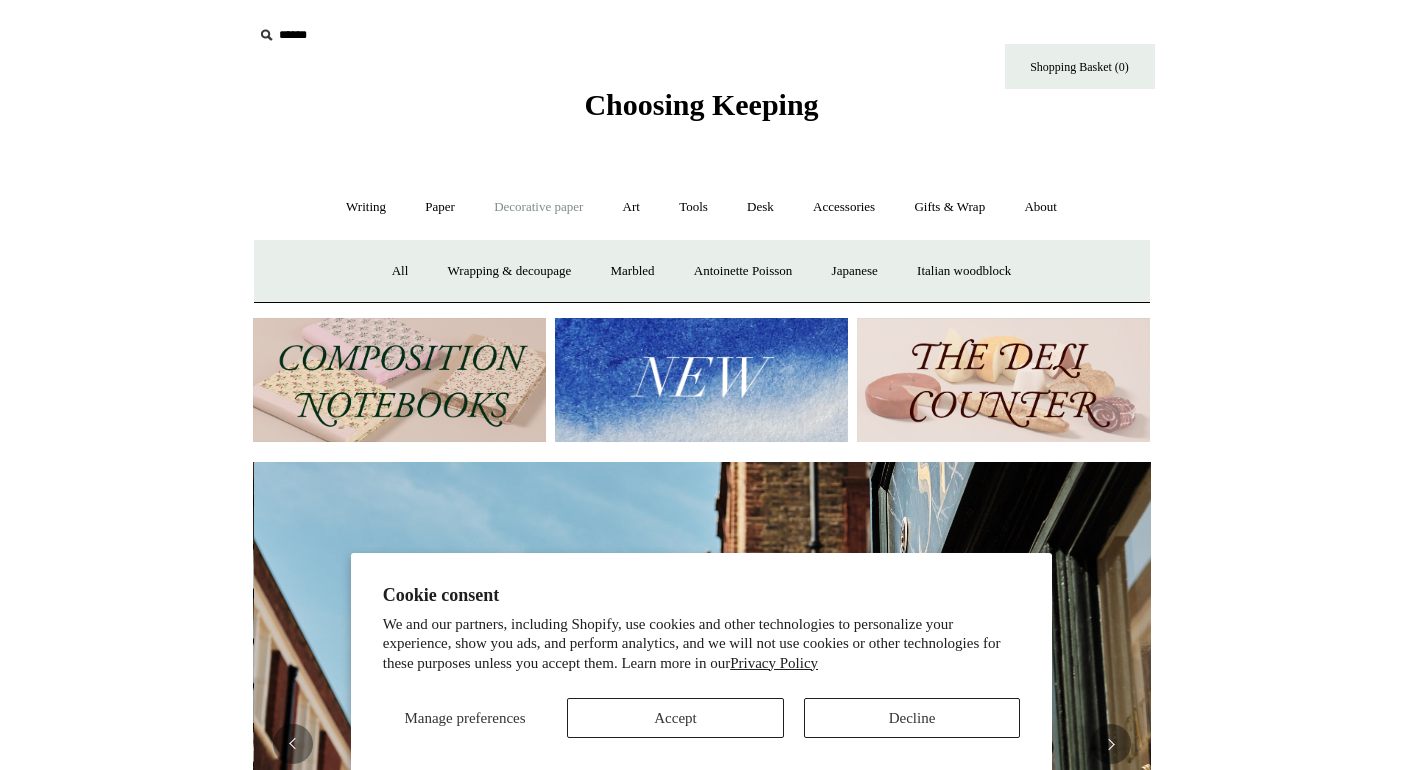 scroll, scrollTop: 0, scrollLeft: 898, axis: horizontal 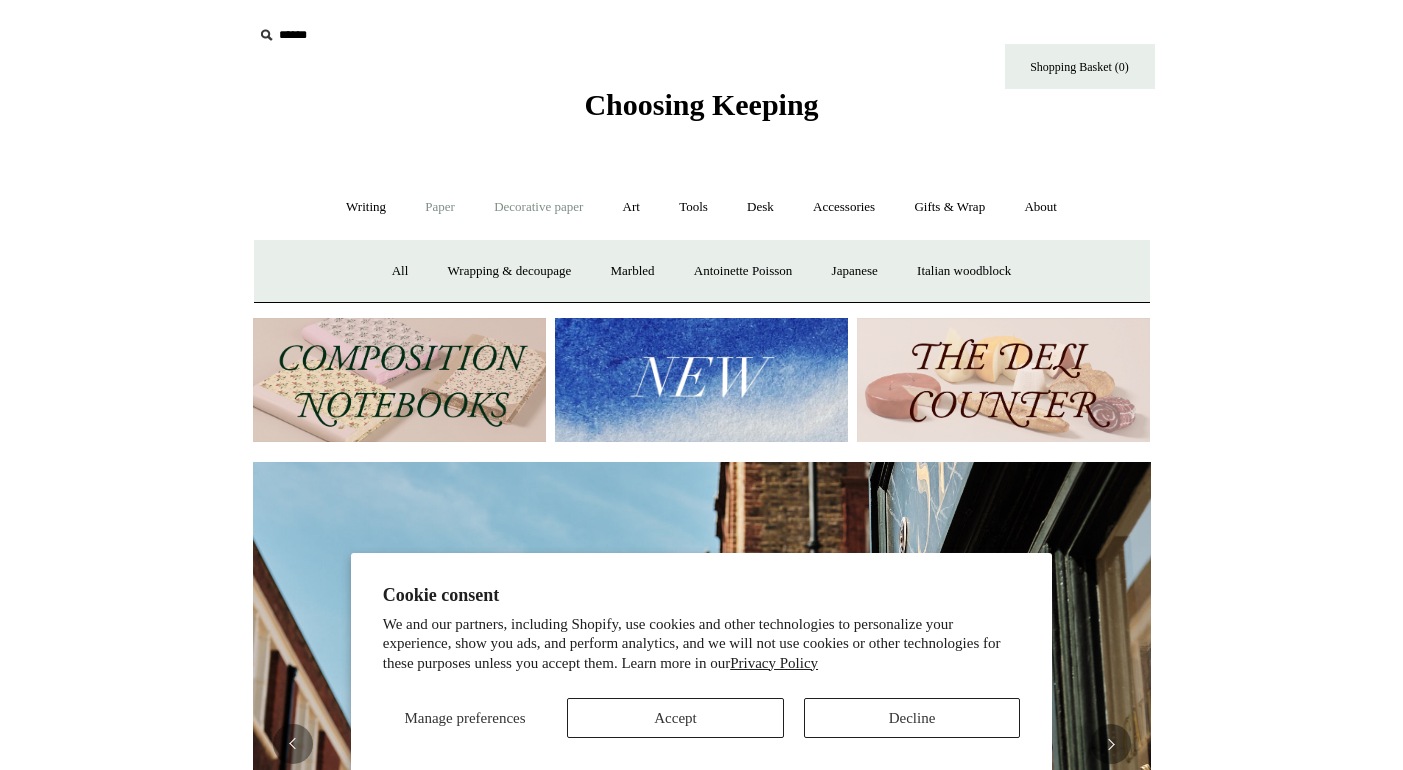click on "Paper +" at bounding box center (440, 207) 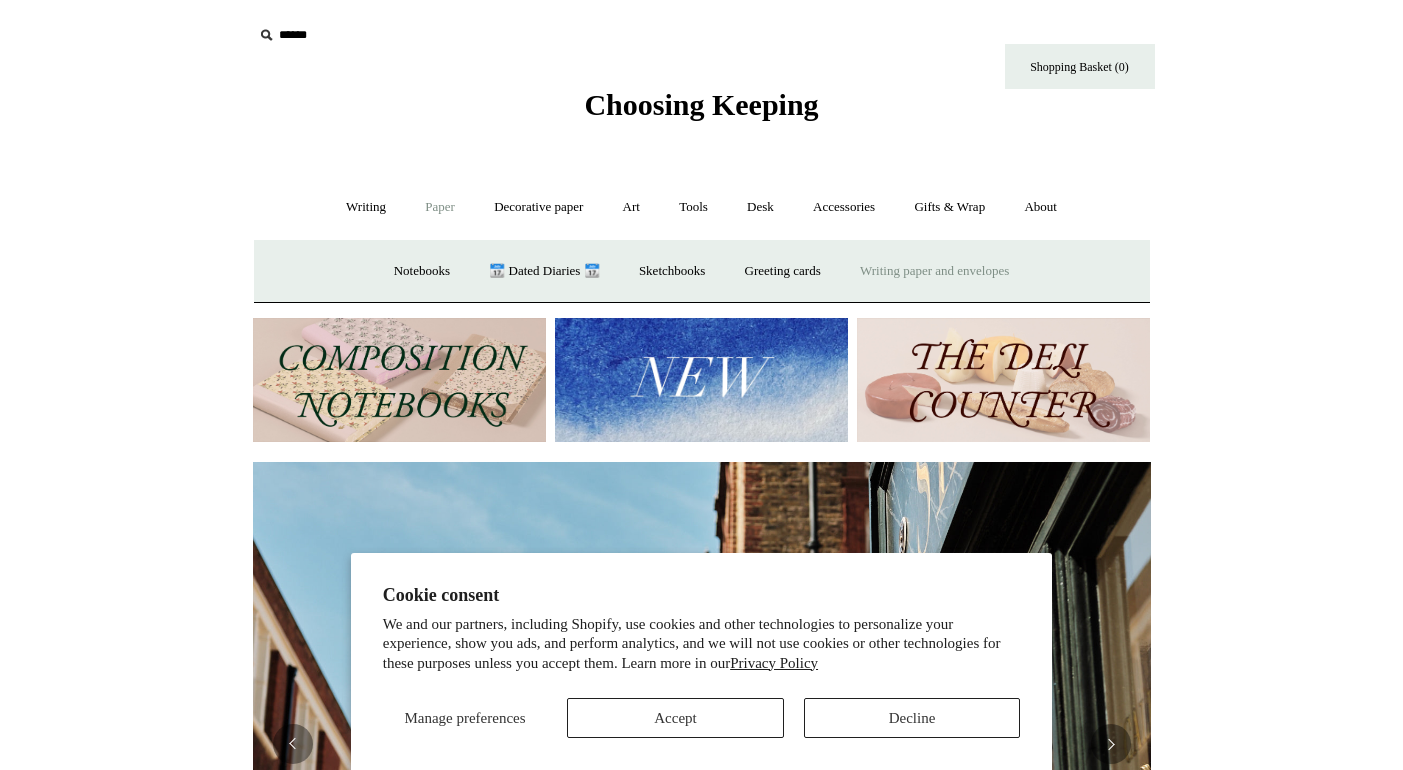 click on "Writing paper and envelopes +" at bounding box center (934, 271) 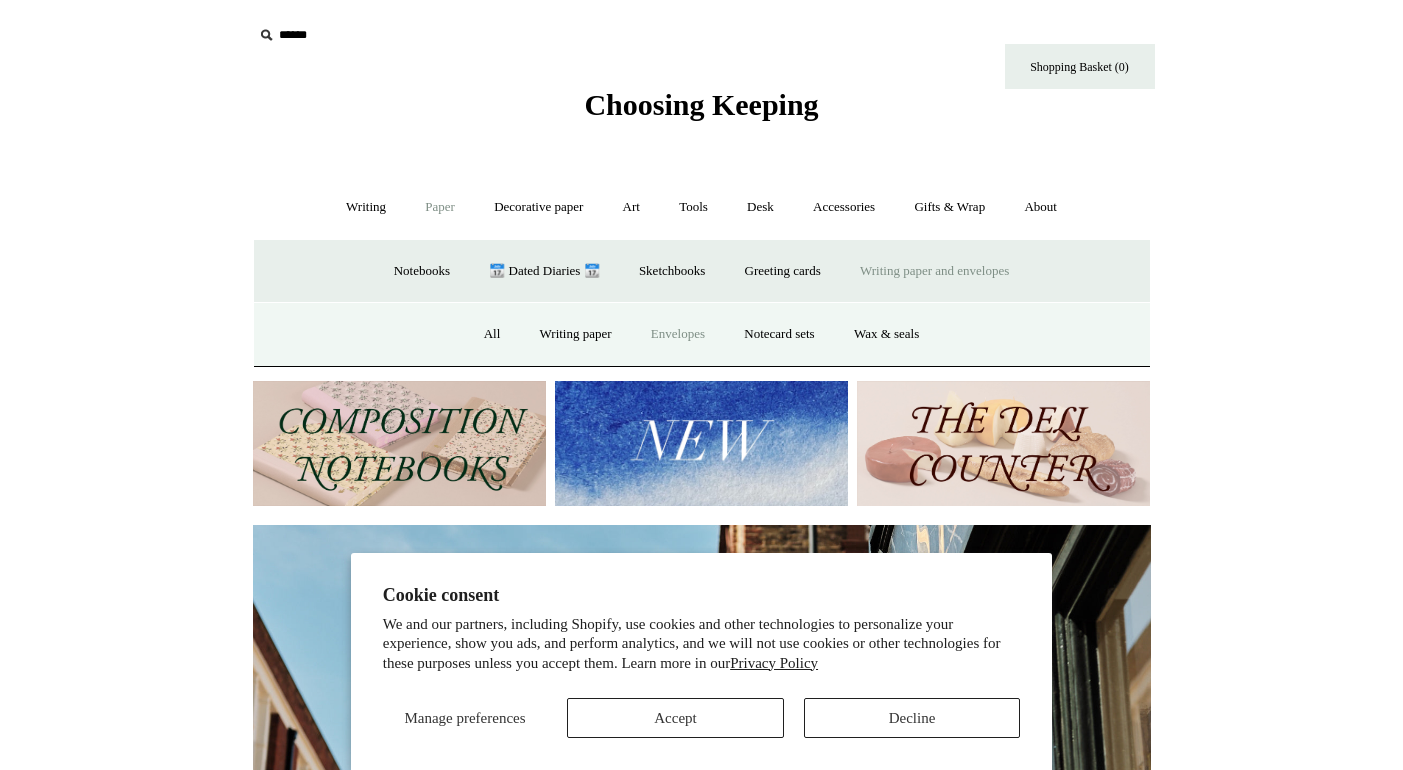 click on "Envelopes" at bounding box center [678, 334] 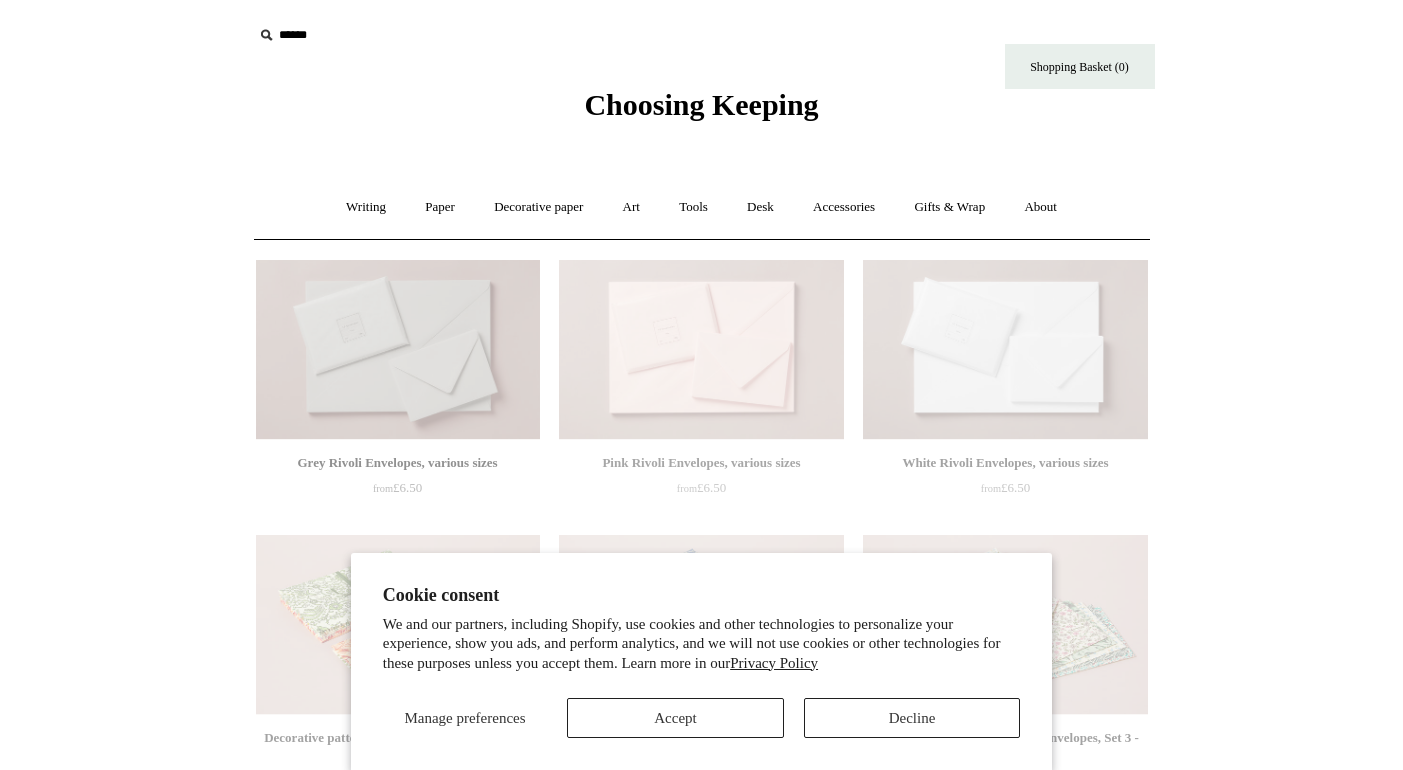 scroll, scrollTop: 0, scrollLeft: 0, axis: both 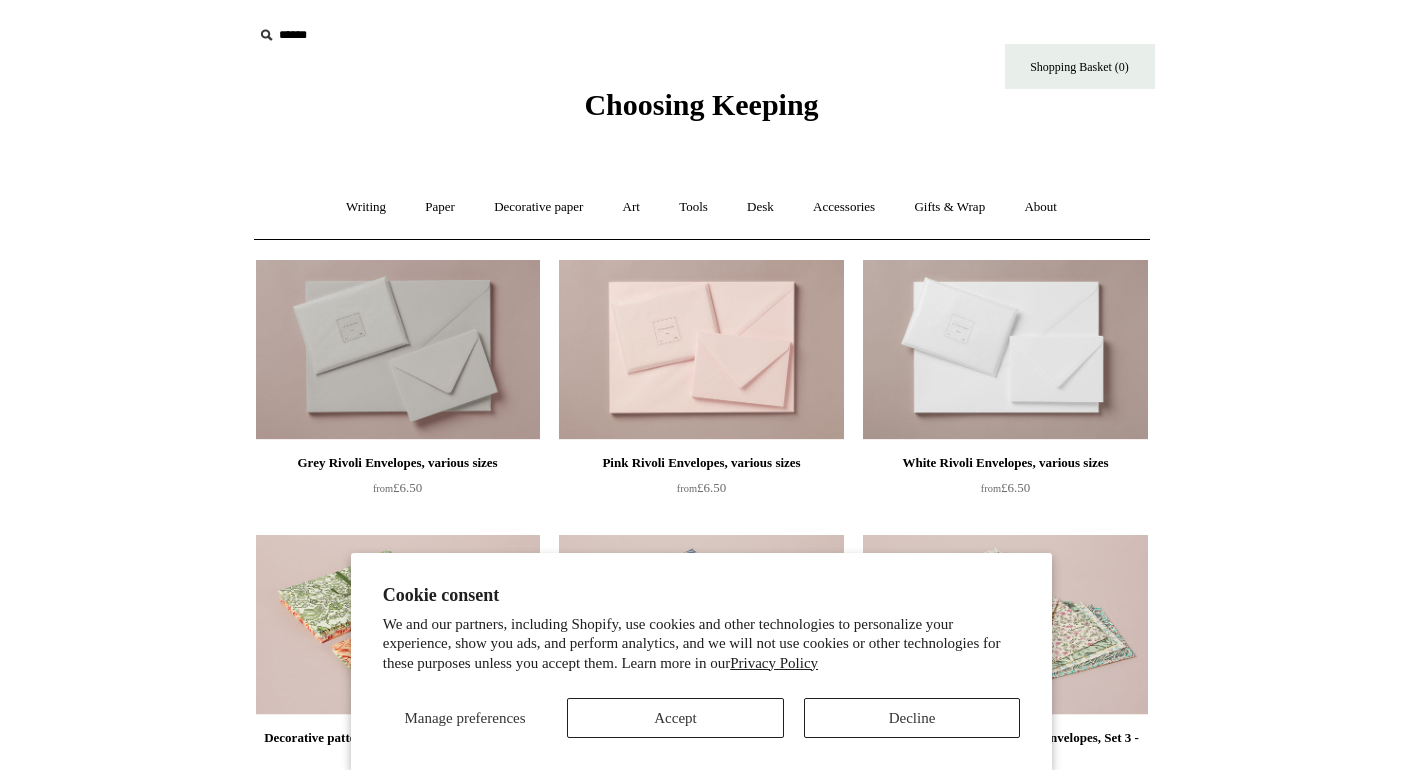 click on "Accept" at bounding box center [675, 718] 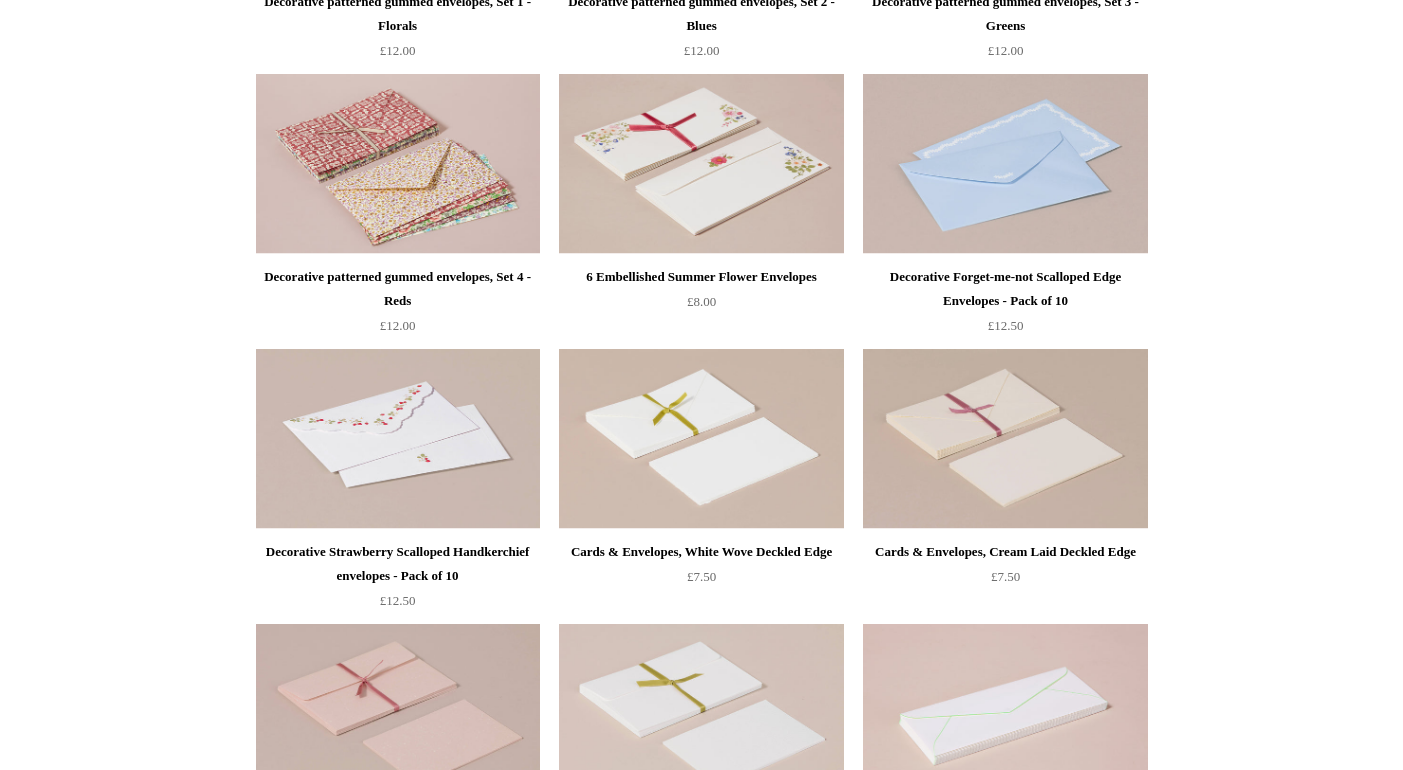 scroll, scrollTop: 743, scrollLeft: 0, axis: vertical 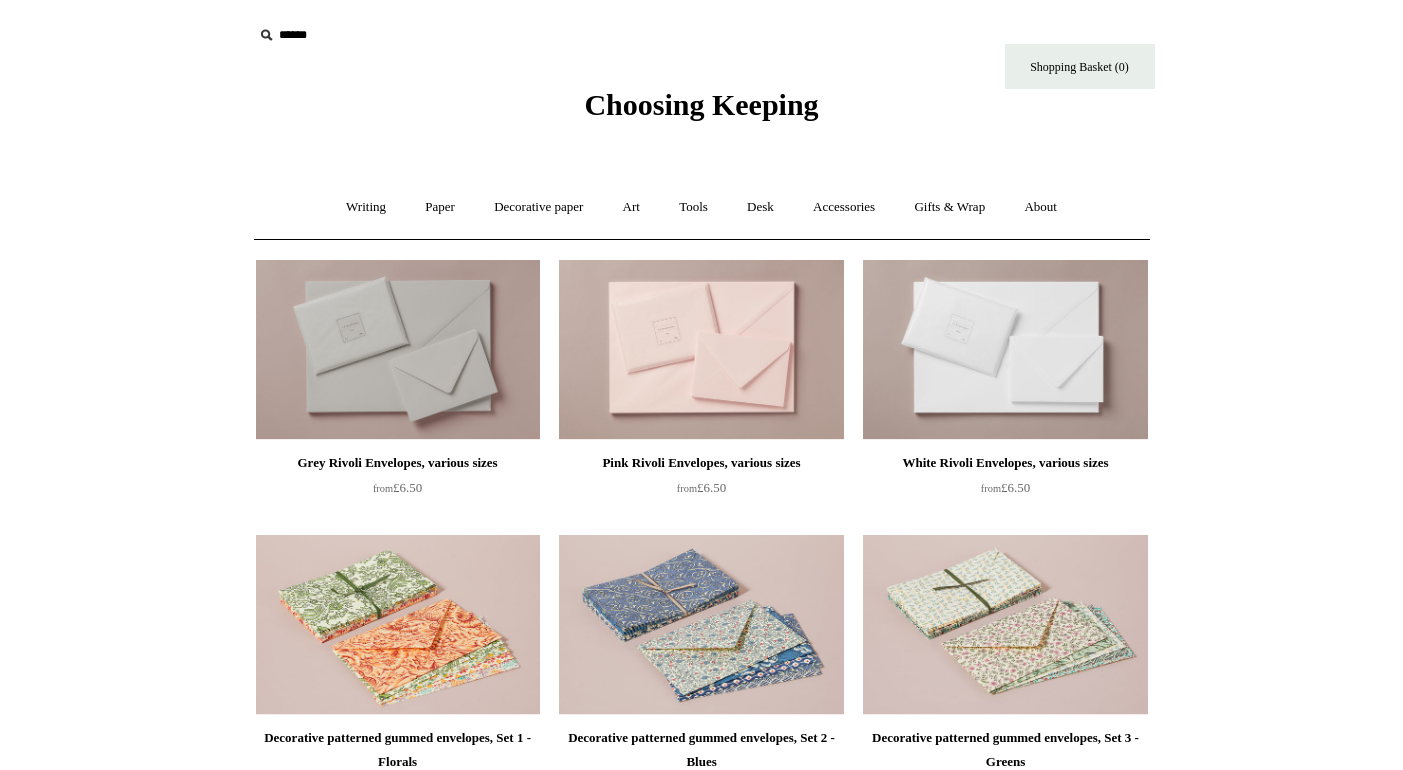 click at bounding box center (1005, 350) 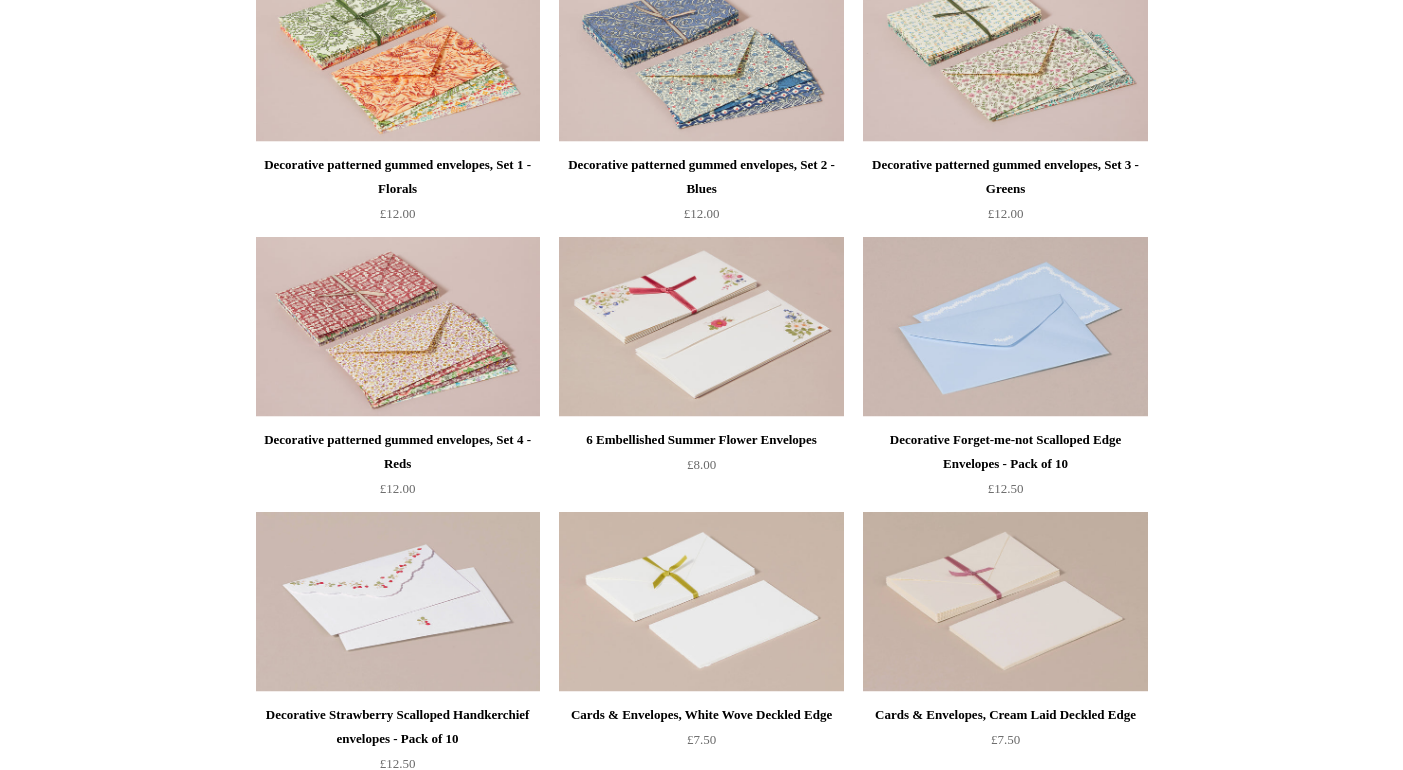 scroll, scrollTop: 575, scrollLeft: 0, axis: vertical 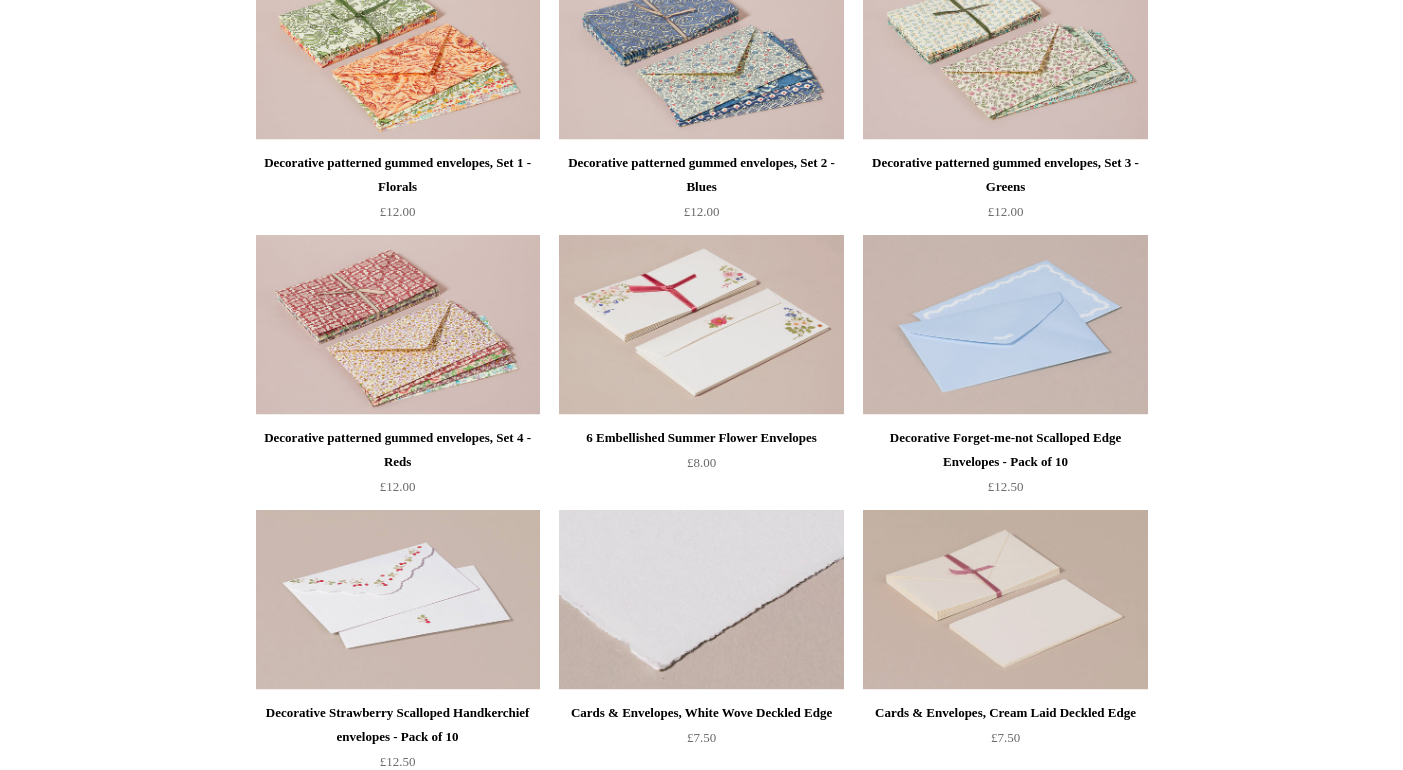 click at bounding box center (701, 600) 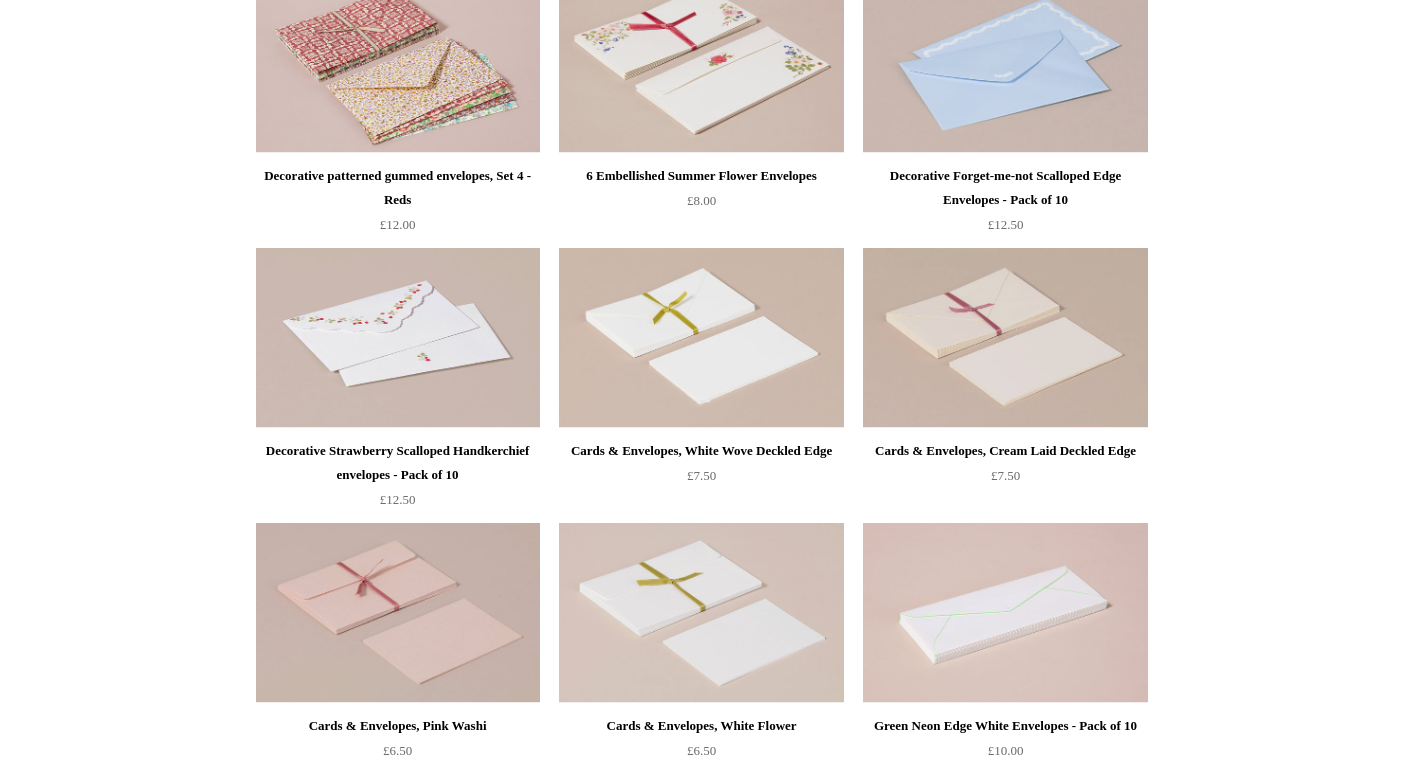 scroll, scrollTop: 840, scrollLeft: 0, axis: vertical 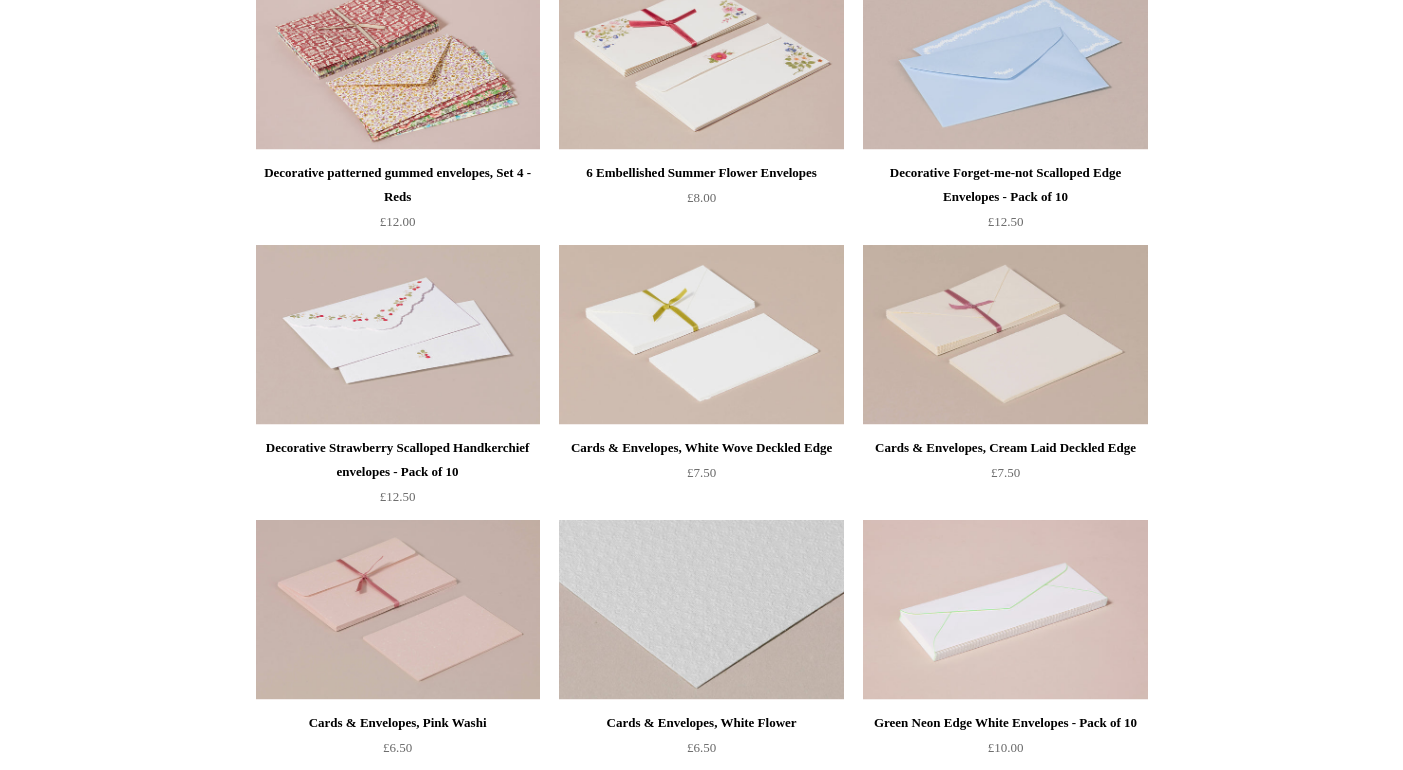 click at bounding box center [701, 610] 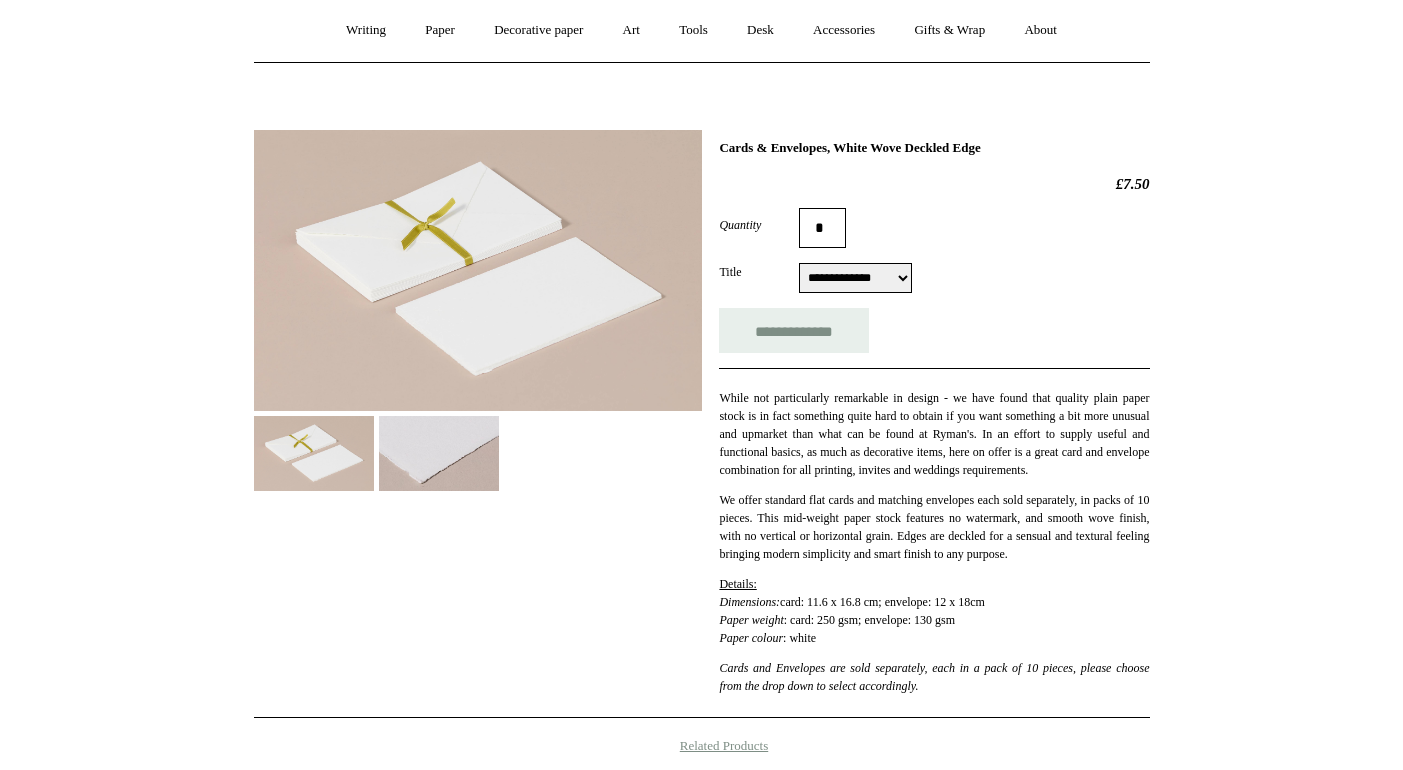 scroll, scrollTop: 177, scrollLeft: 0, axis: vertical 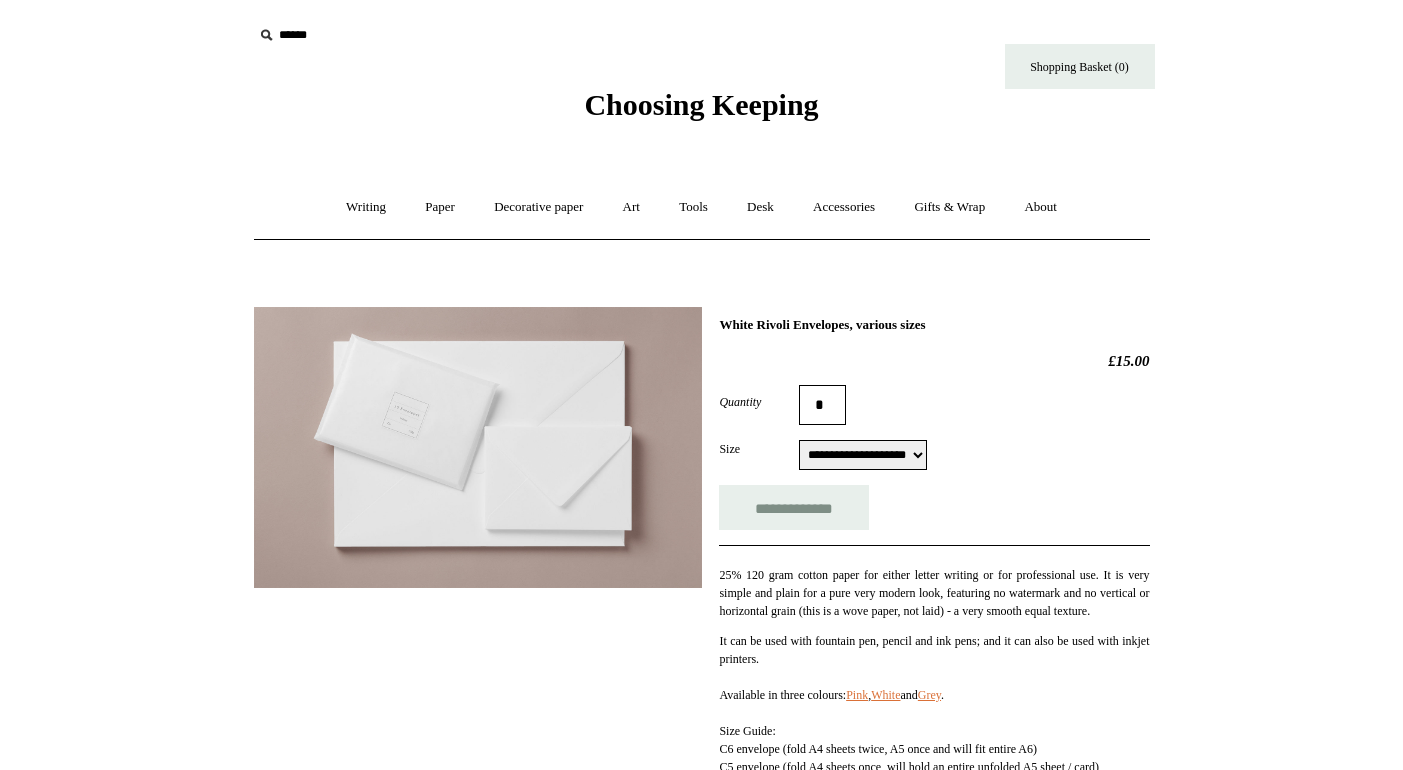 select on "**********" 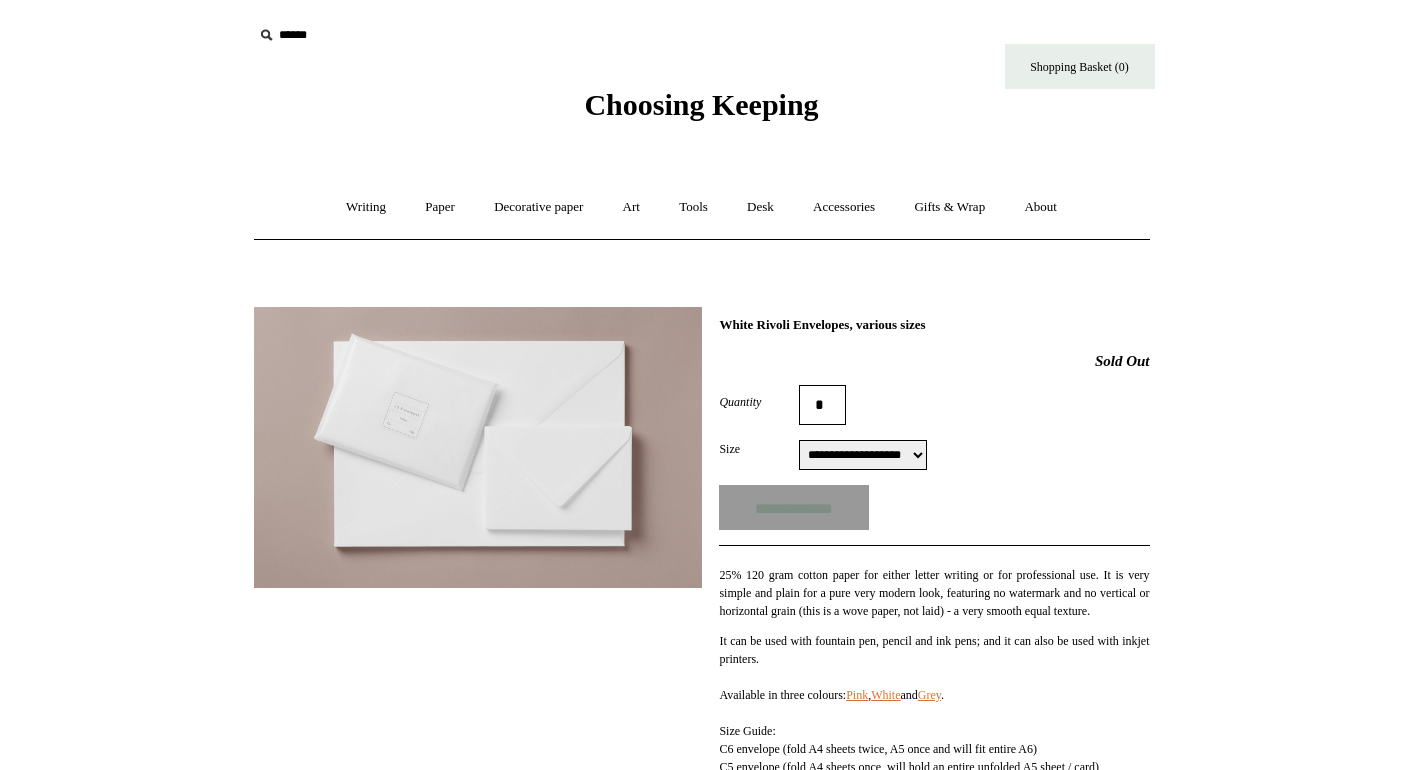 click on "**********" at bounding box center (934, 457) 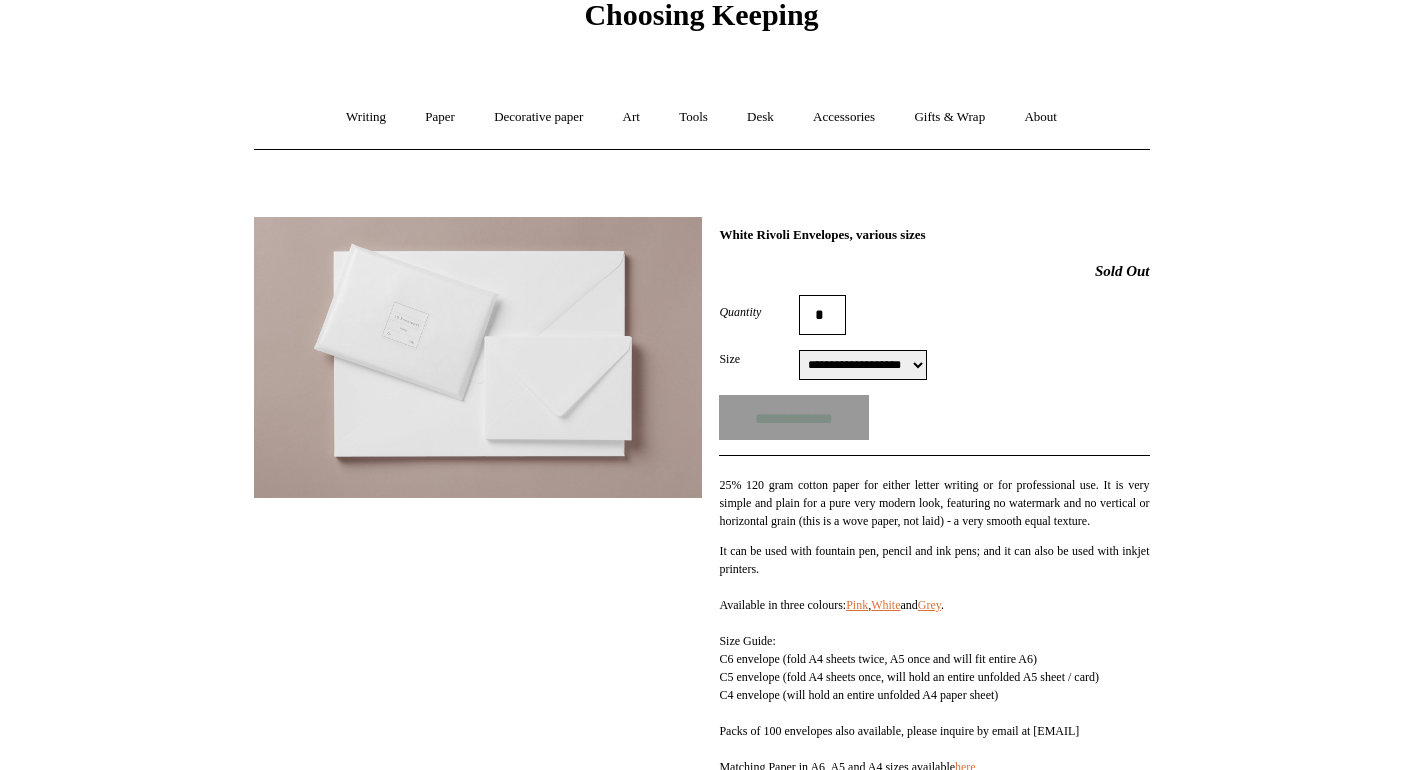 scroll, scrollTop: 102, scrollLeft: 0, axis: vertical 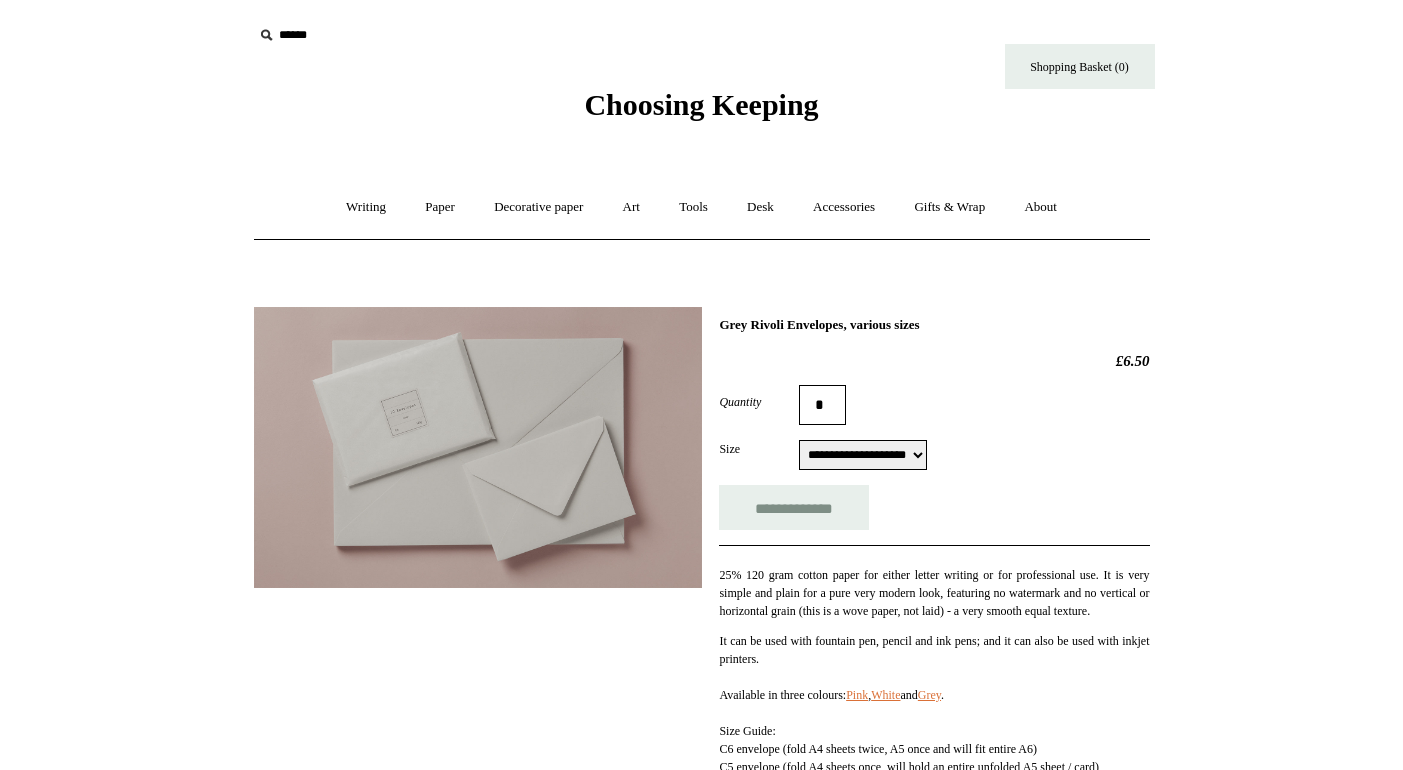 select on "**********" 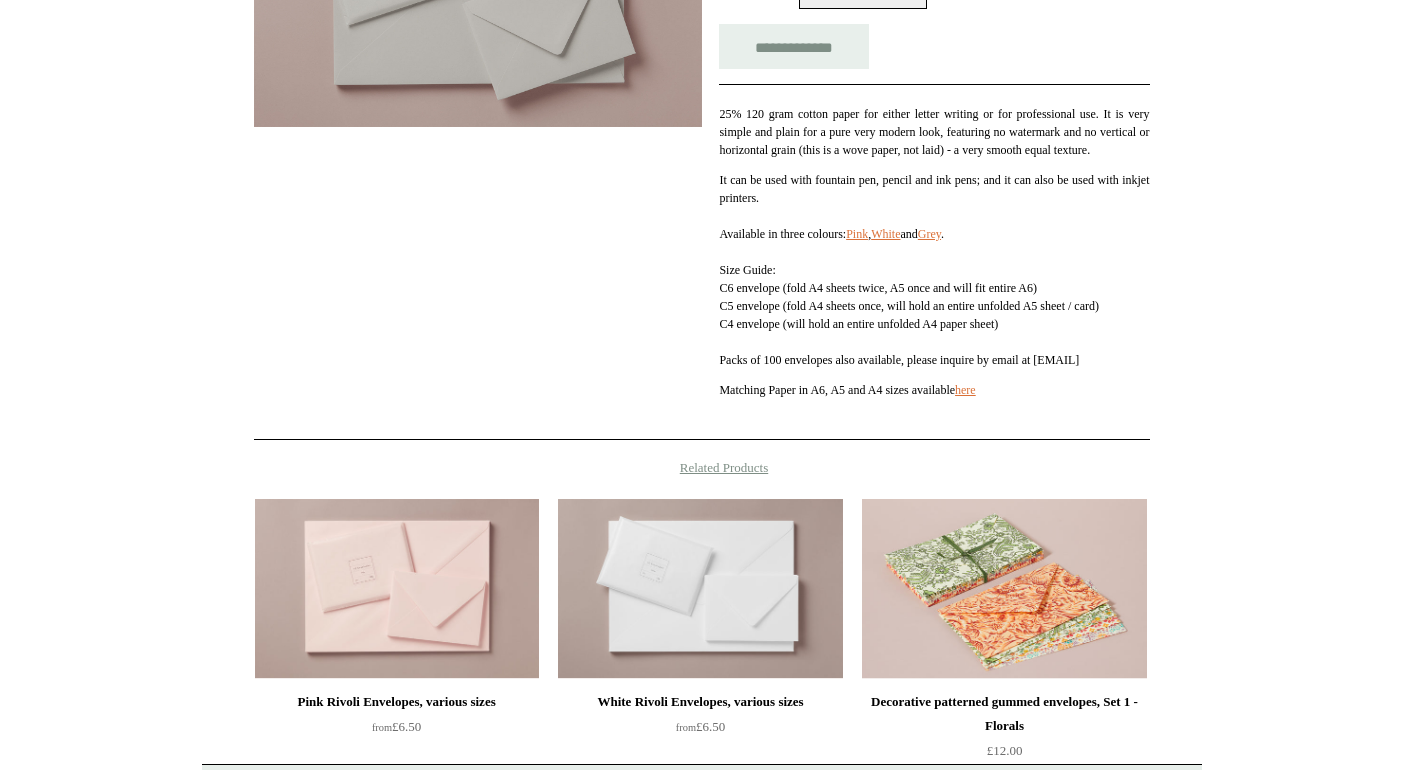 scroll, scrollTop: 459, scrollLeft: 0, axis: vertical 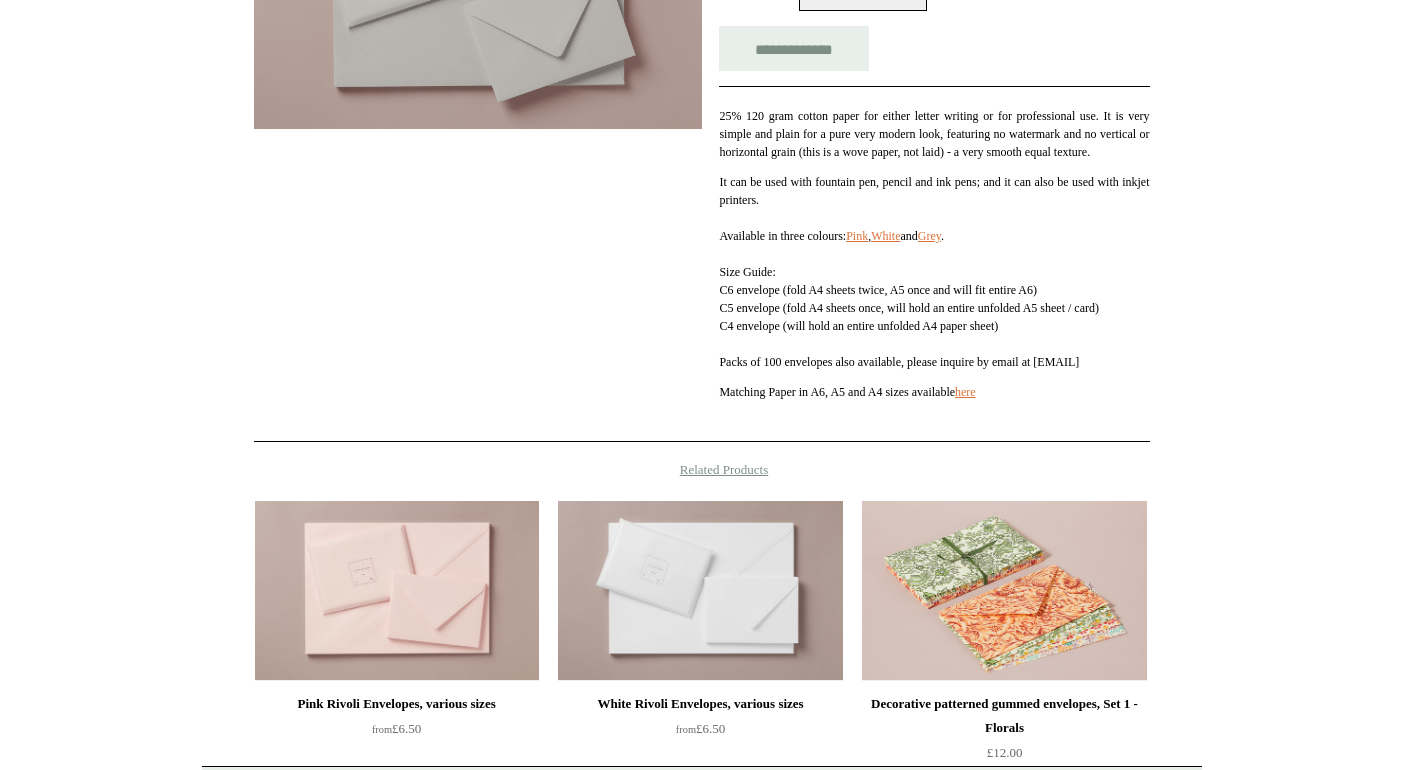 click at bounding box center (397, 591) 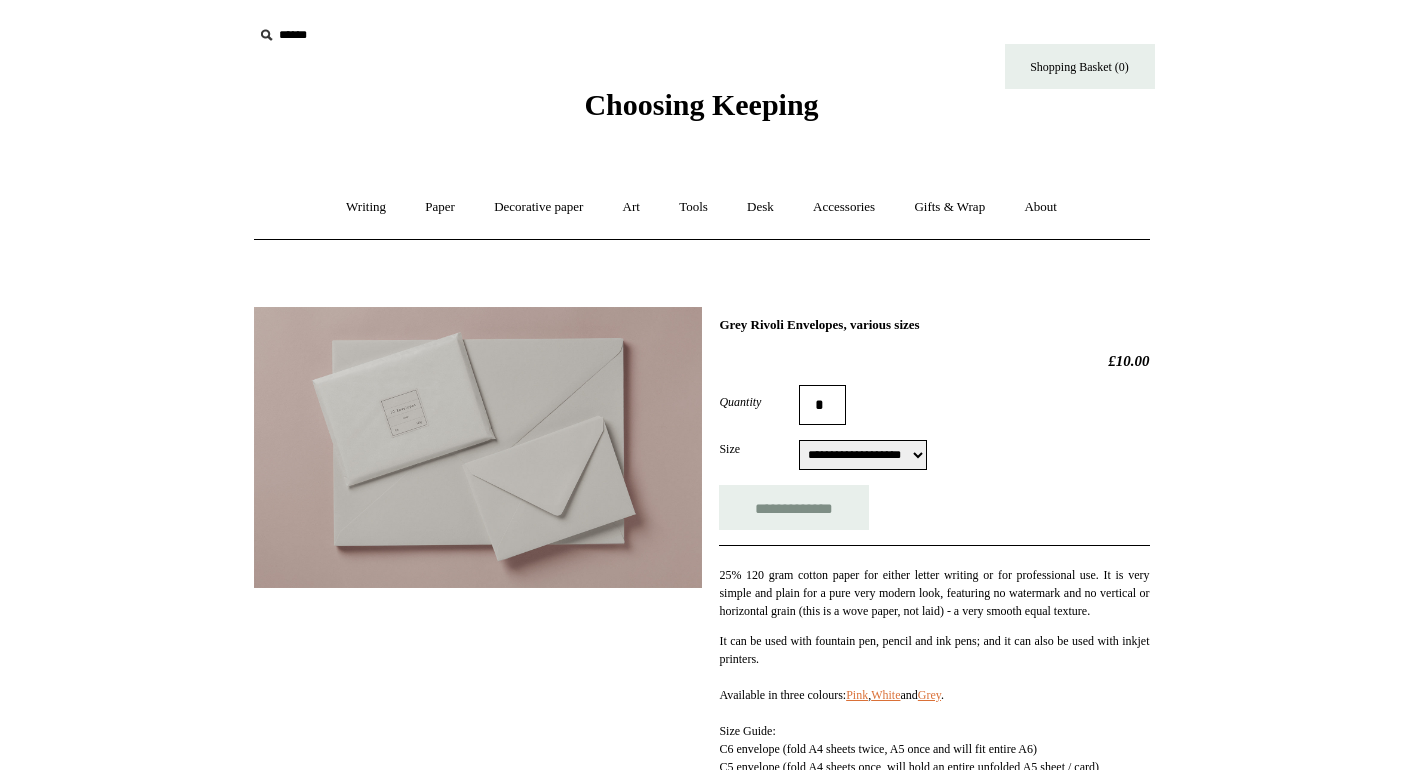 scroll, scrollTop: 0, scrollLeft: 0, axis: both 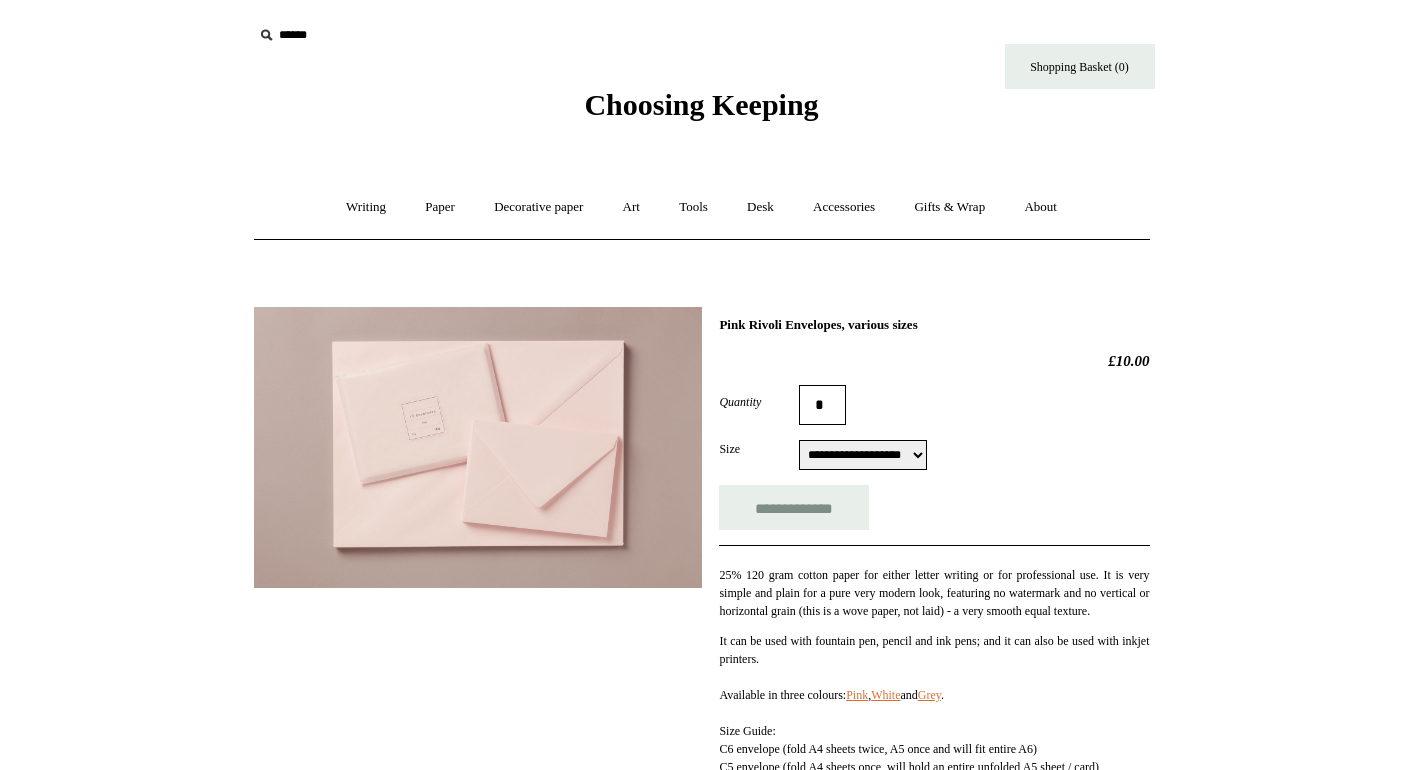 select on "**********" 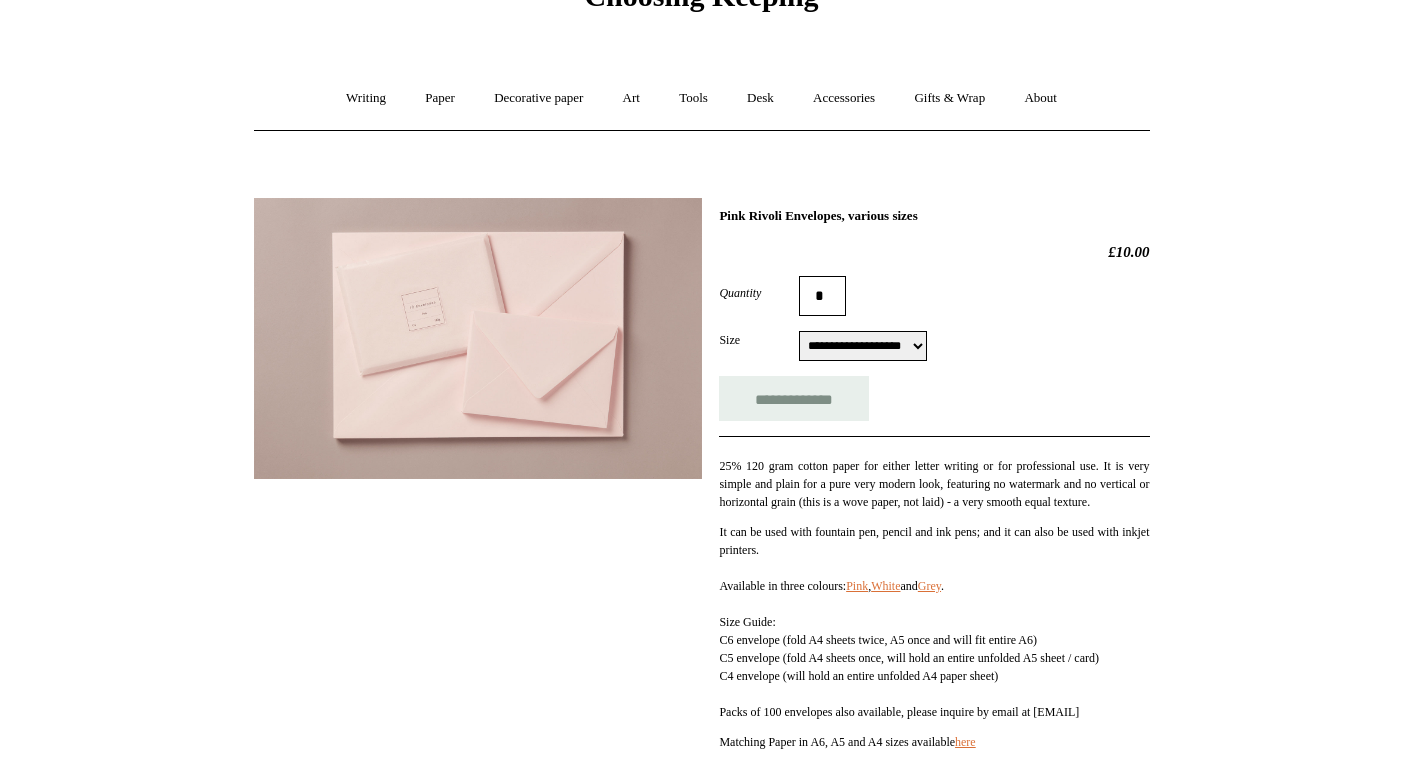 scroll, scrollTop: 115, scrollLeft: 0, axis: vertical 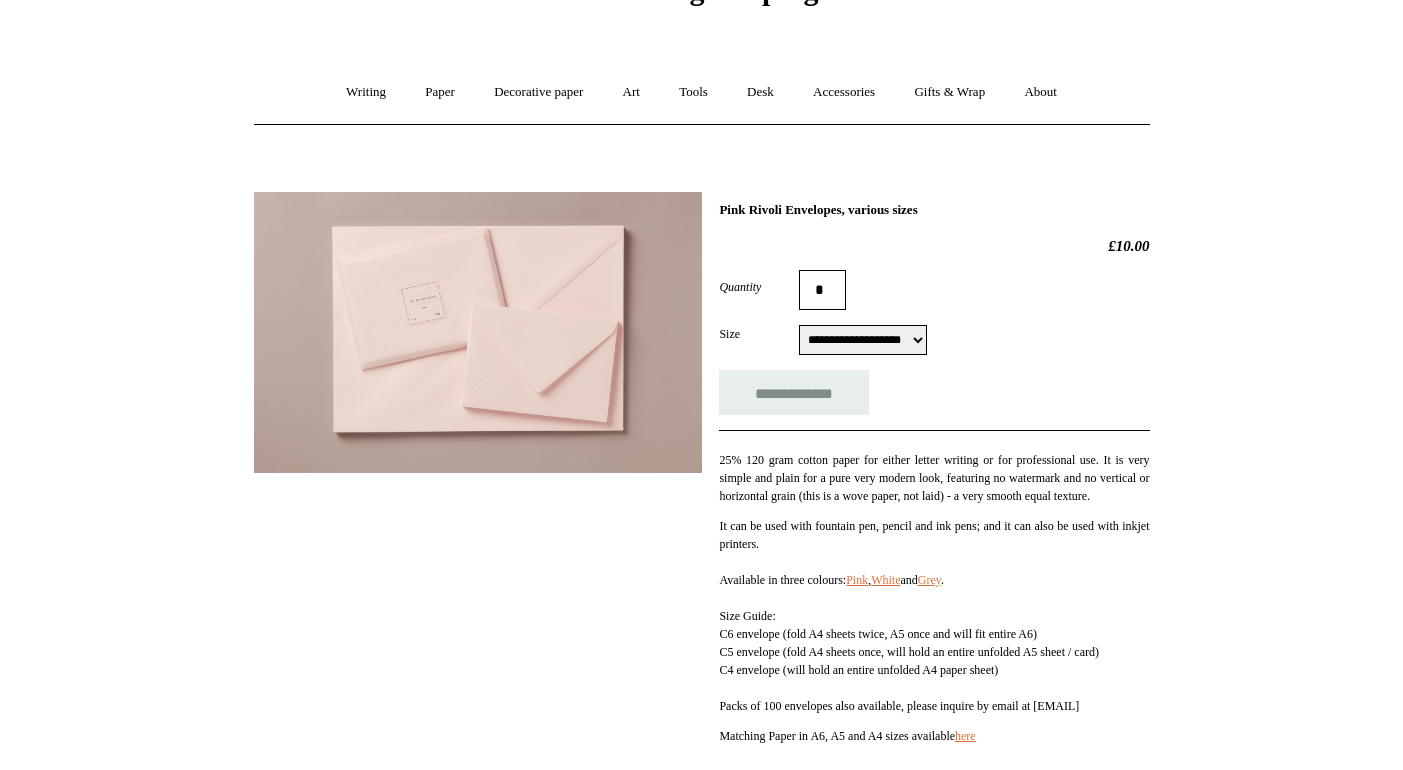 click at bounding box center (478, 332) 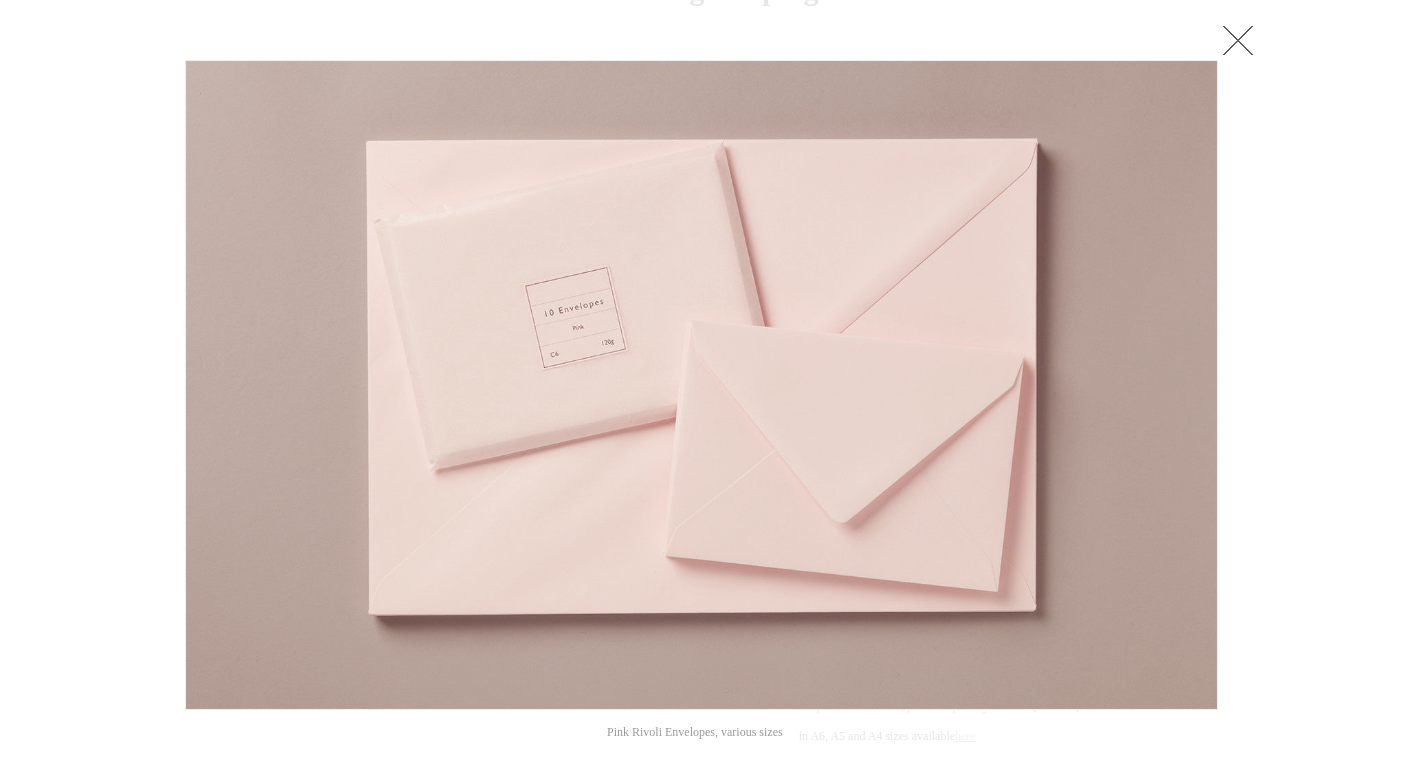 click at bounding box center (1238, 40) 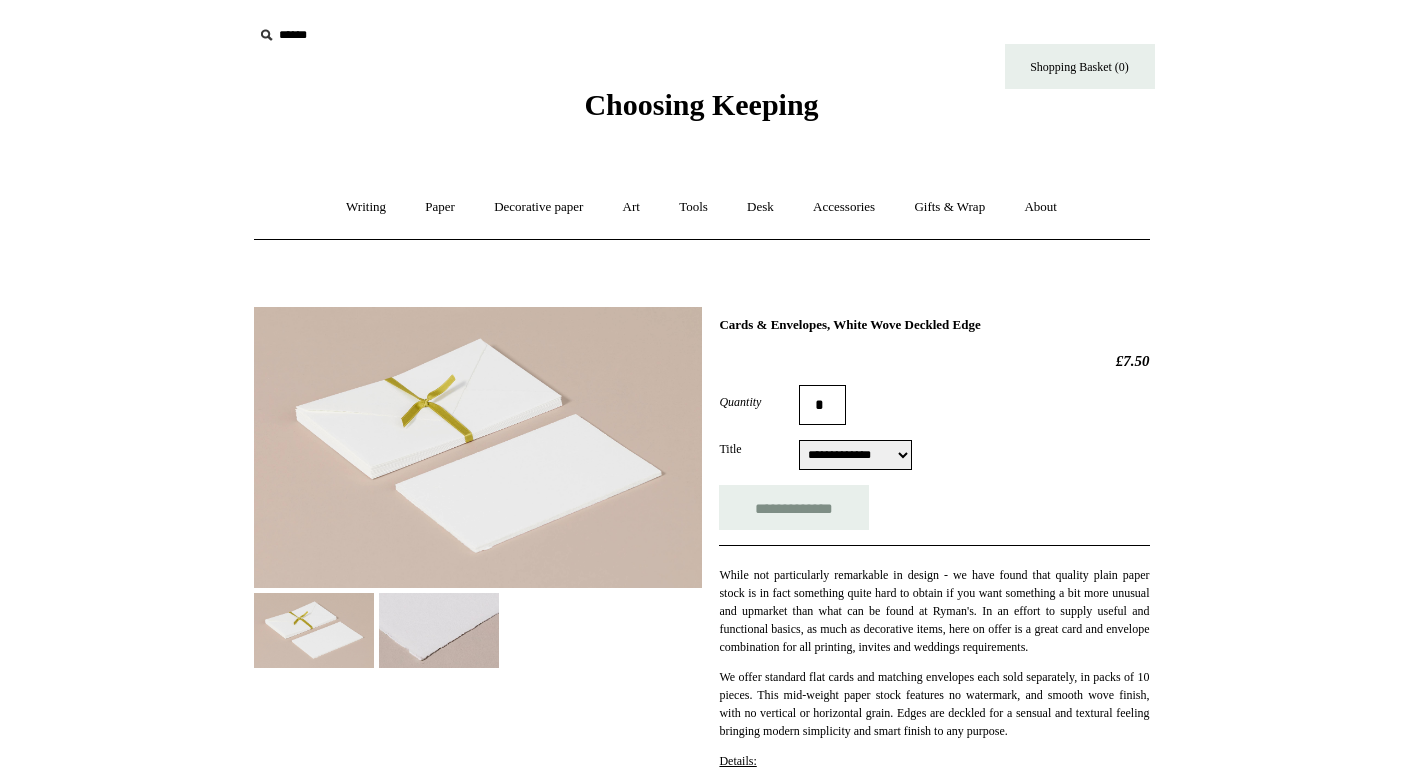 scroll, scrollTop: 0, scrollLeft: 0, axis: both 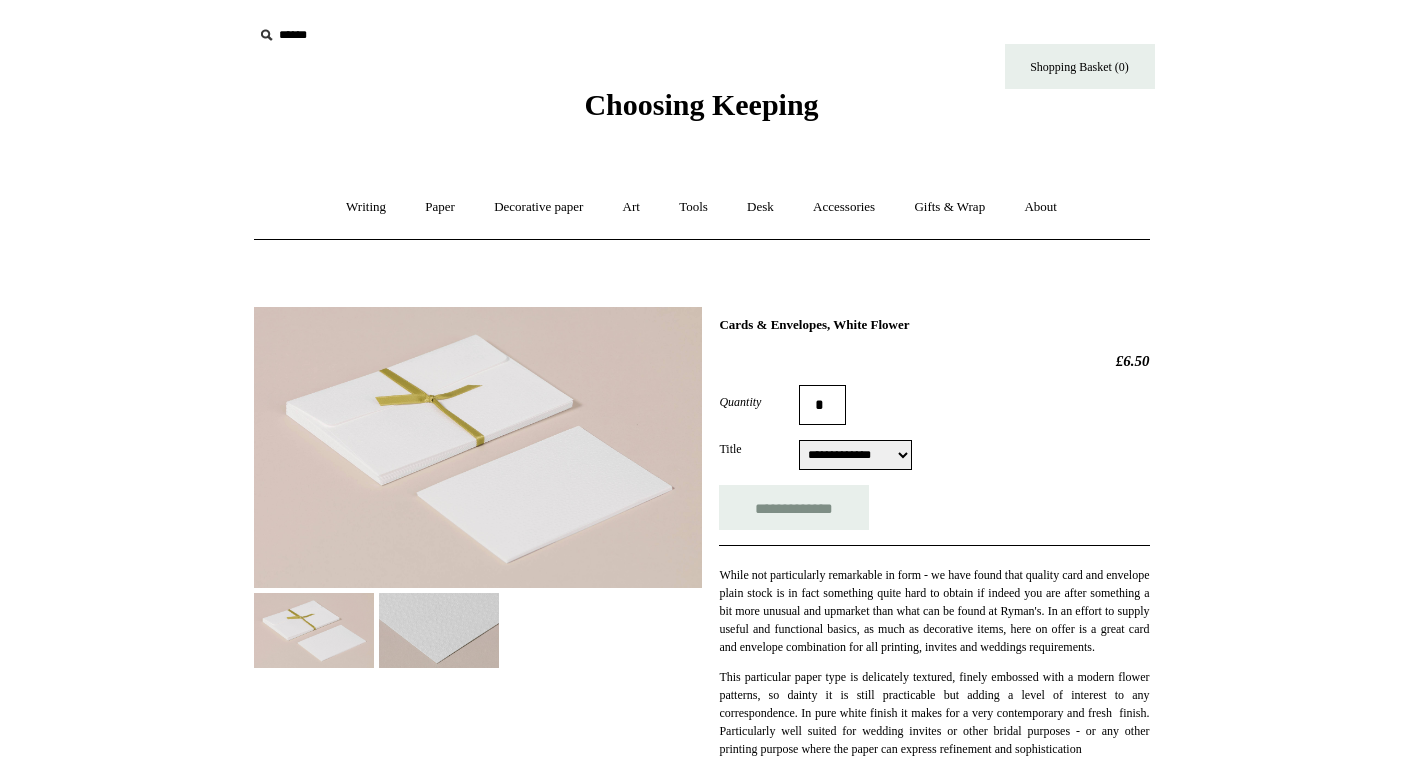 select on "**********" 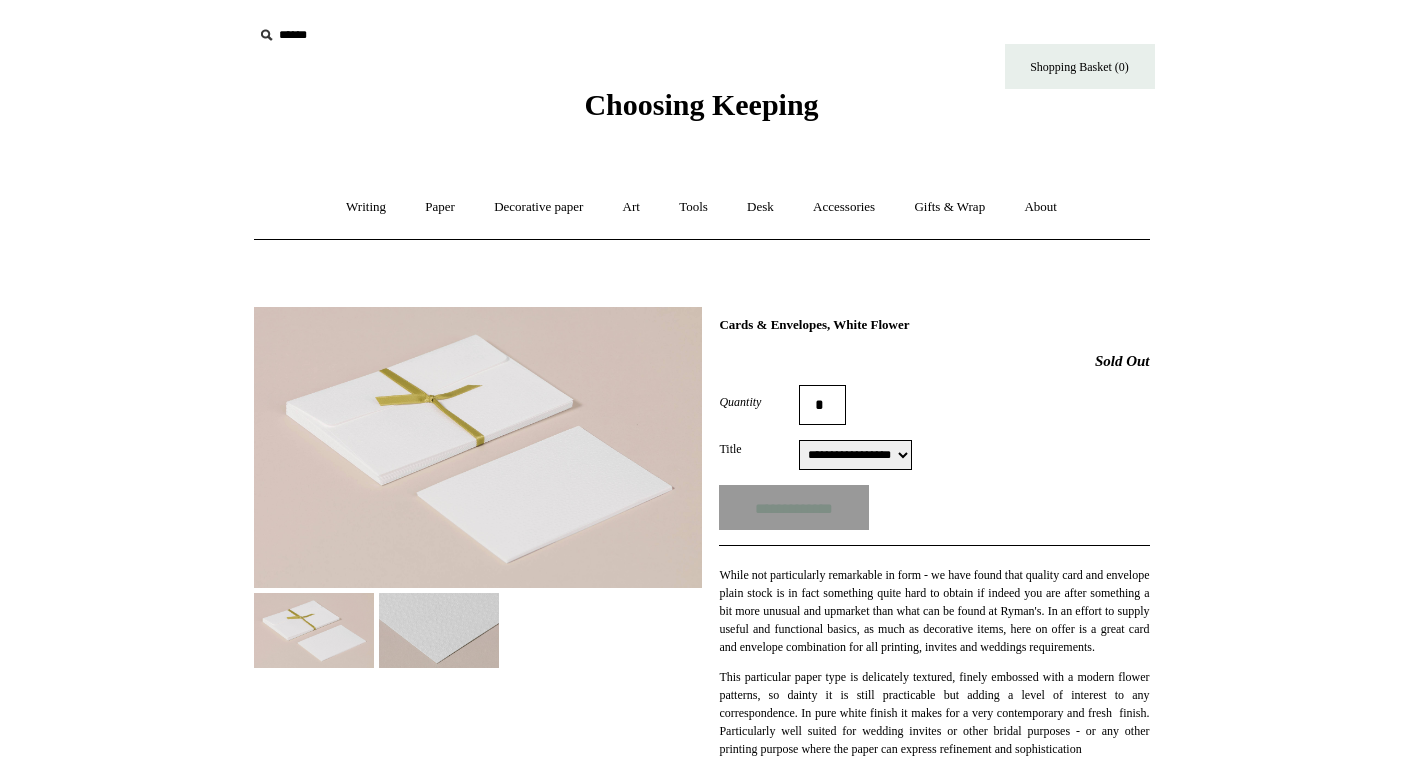 scroll, scrollTop: 386, scrollLeft: 0, axis: vertical 